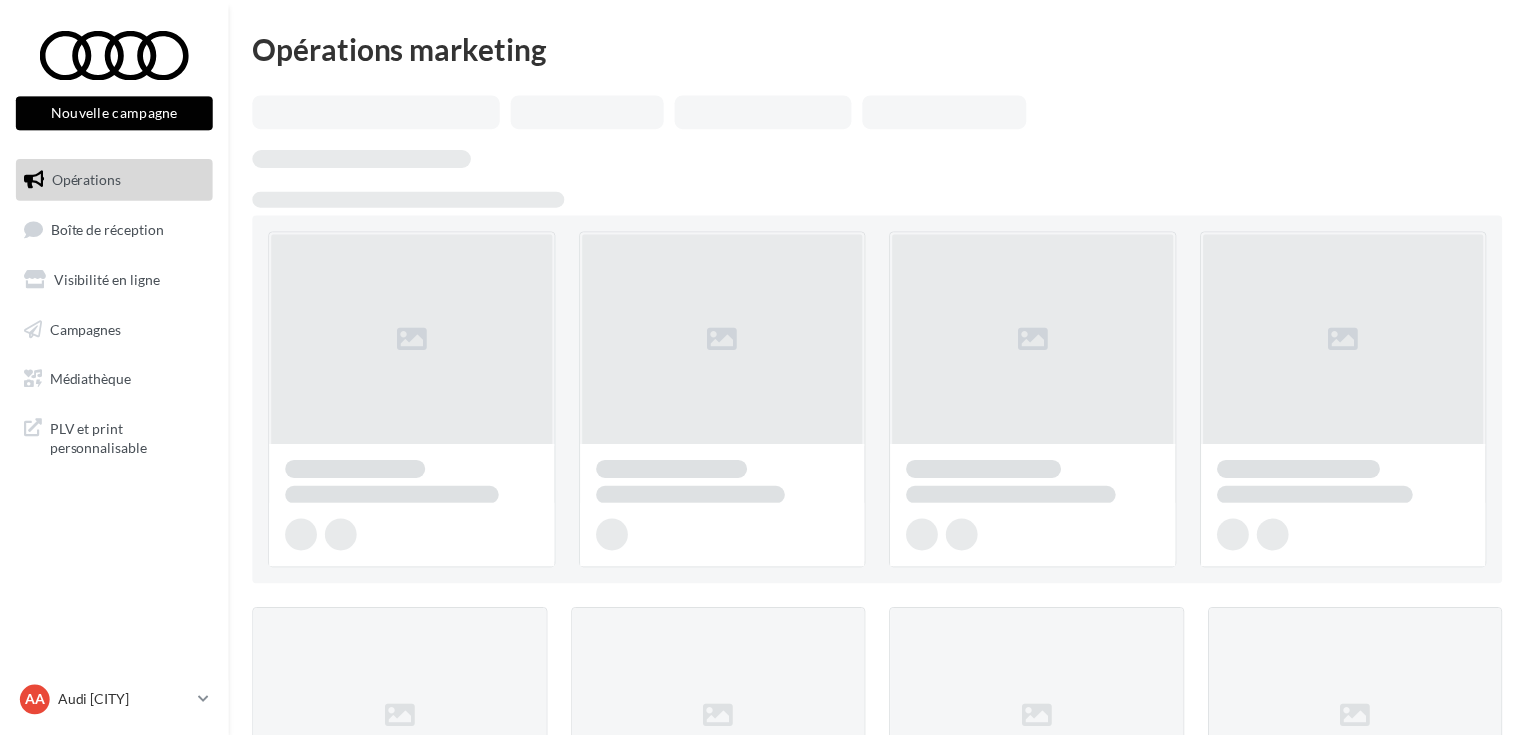scroll, scrollTop: 0, scrollLeft: 0, axis: both 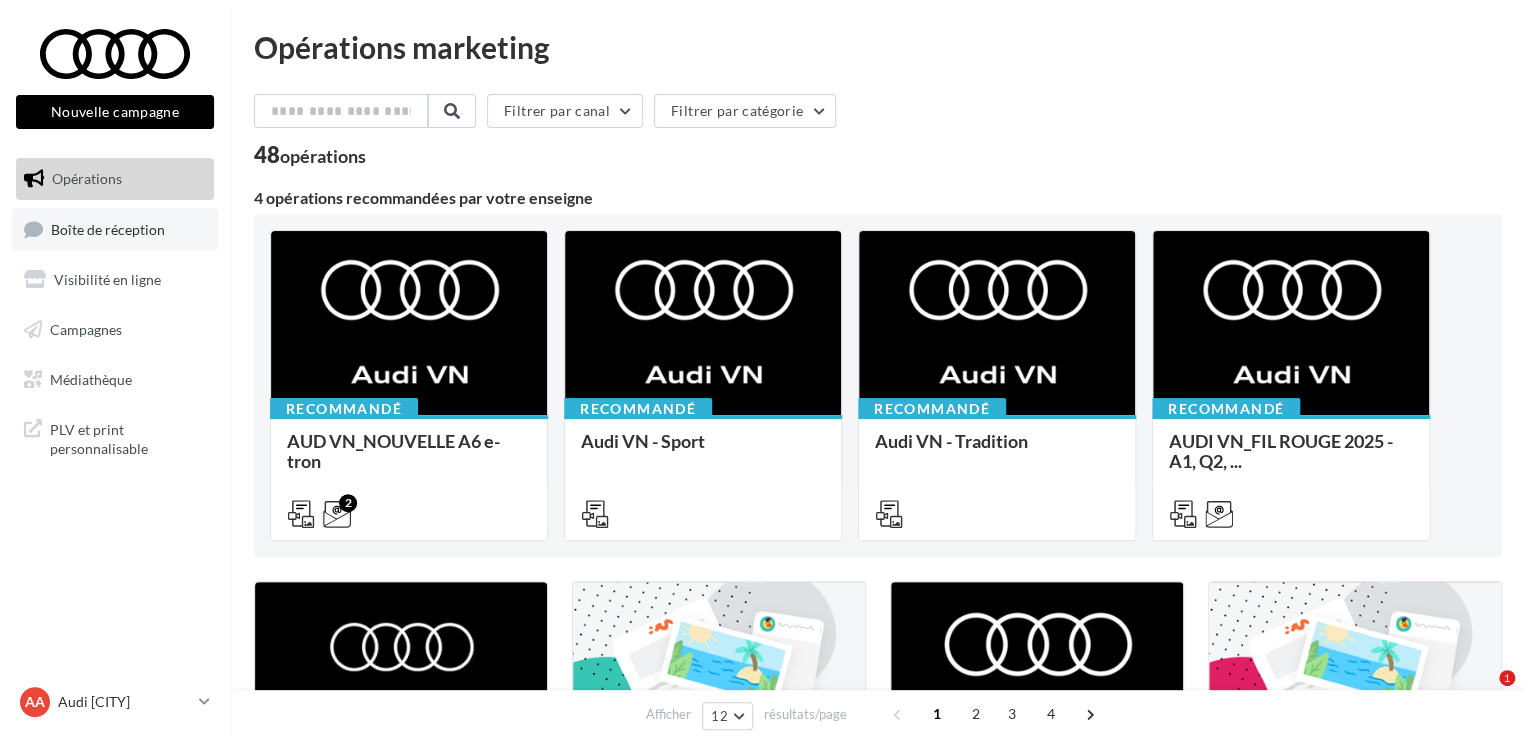 click on "Boîte de réception" at bounding box center [108, 228] 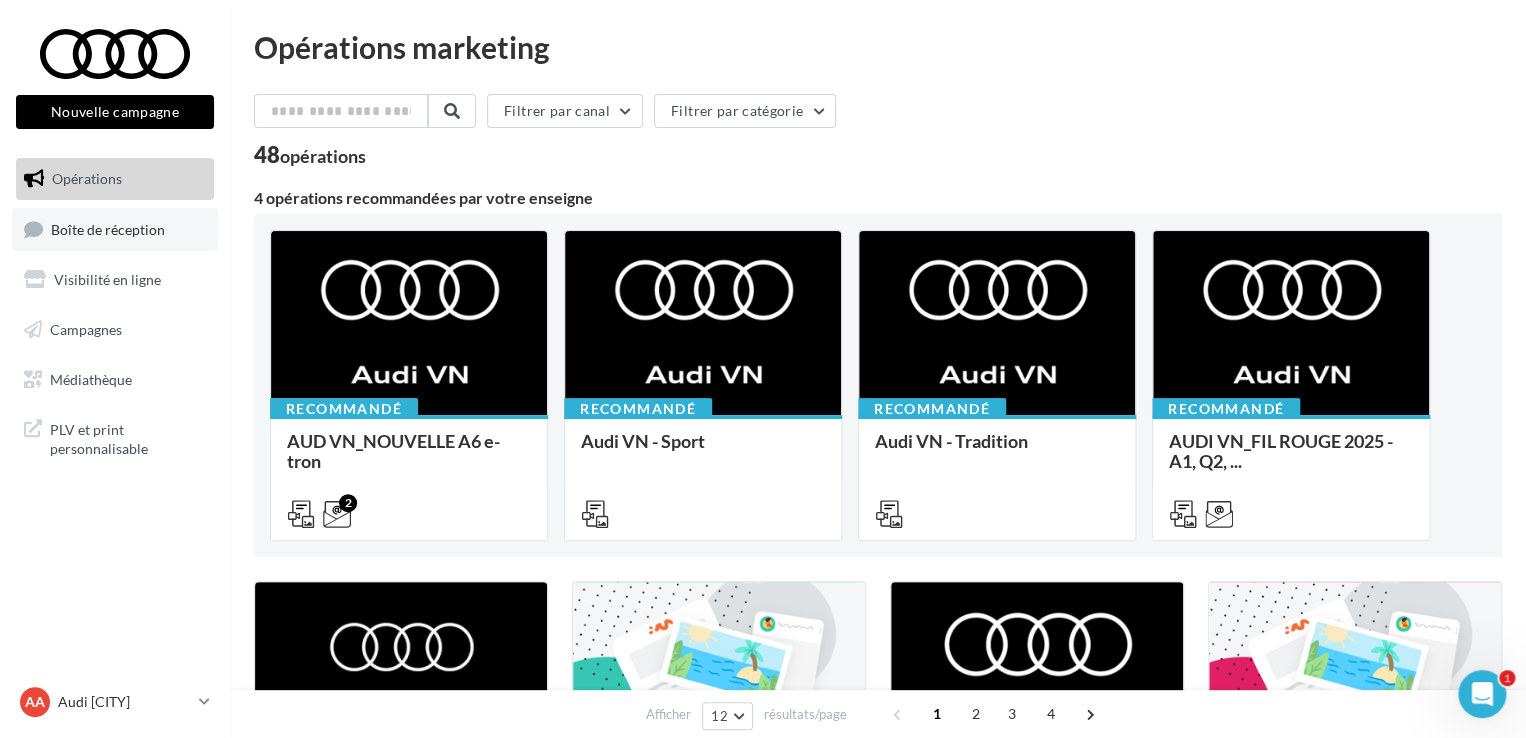 scroll, scrollTop: 0, scrollLeft: 0, axis: both 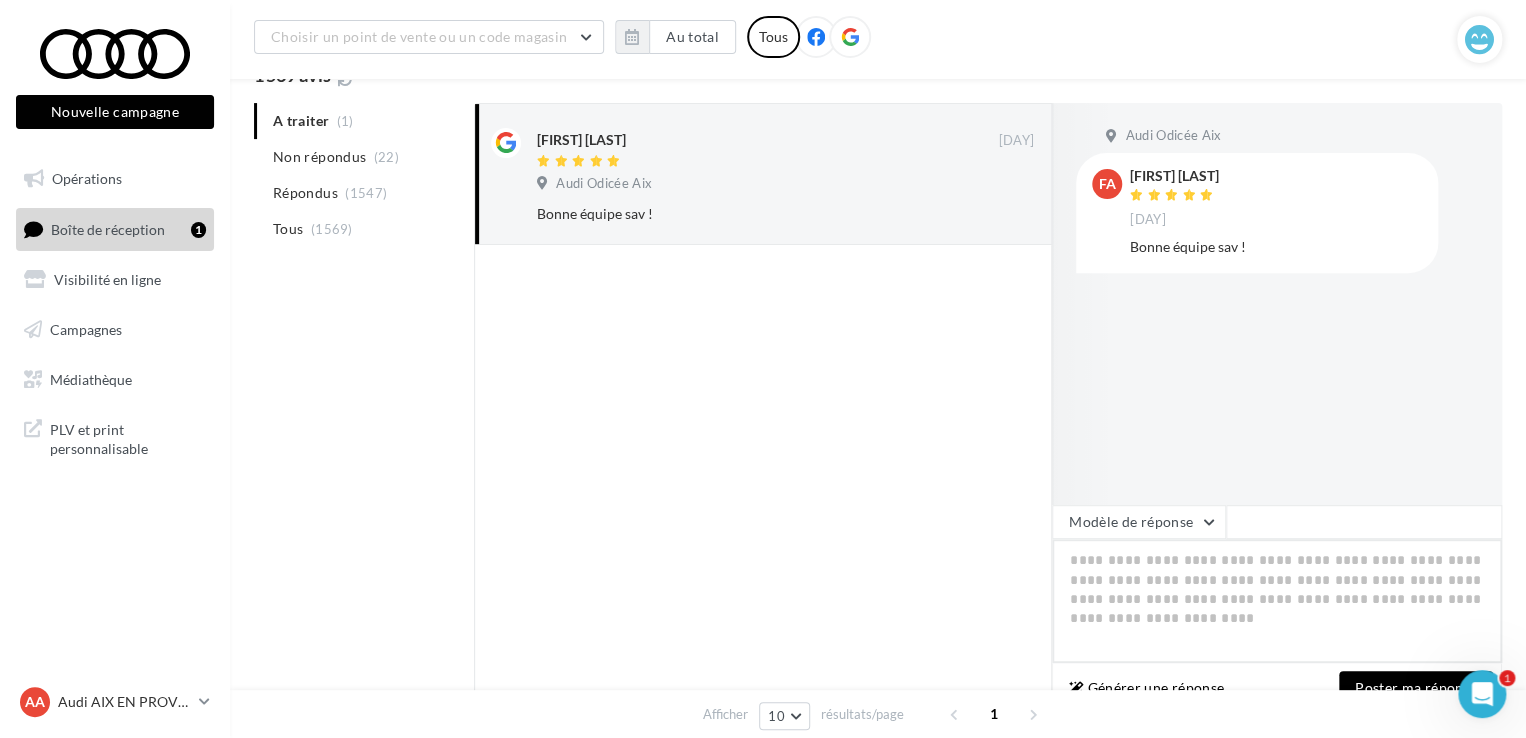 click at bounding box center [1277, 601] 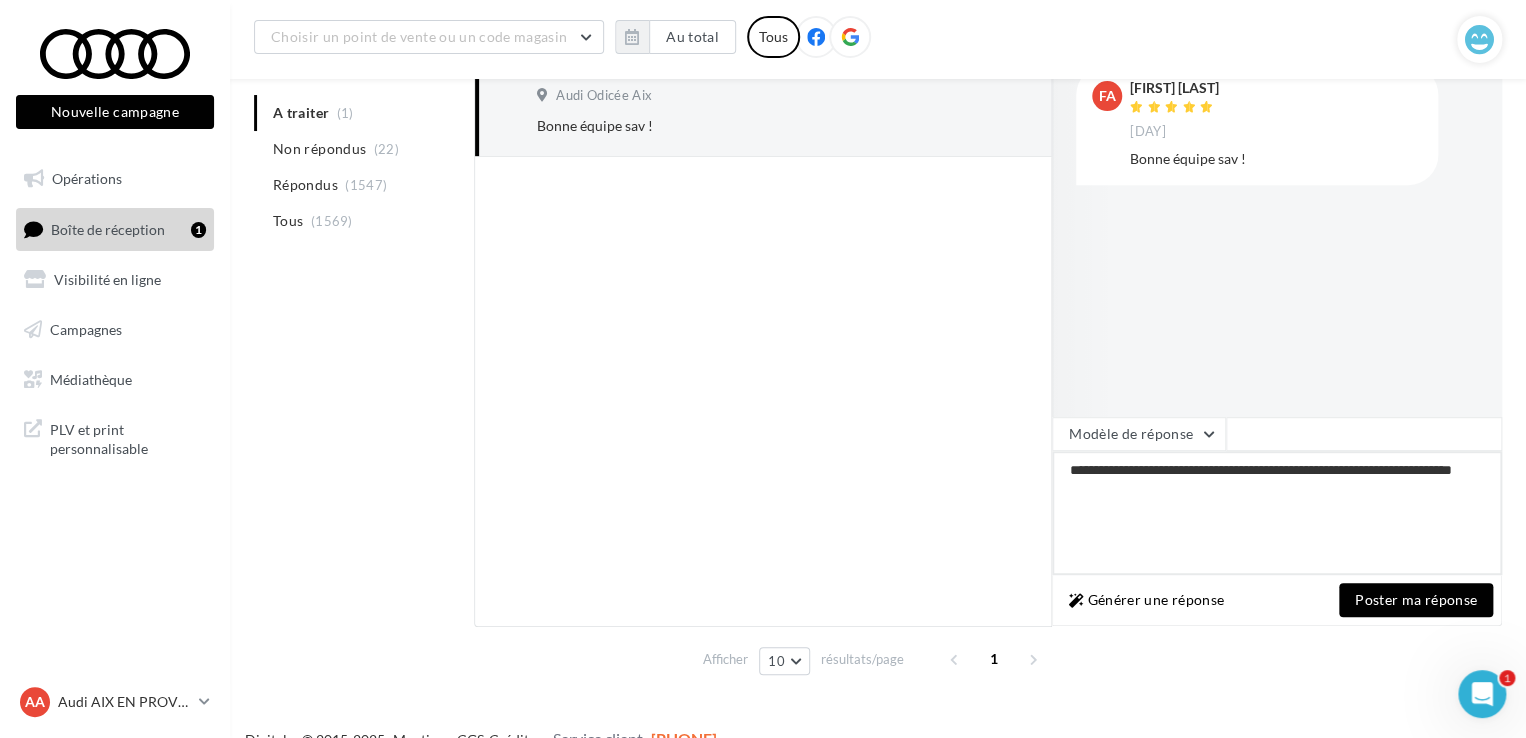 scroll, scrollTop: 312, scrollLeft: 0, axis: vertical 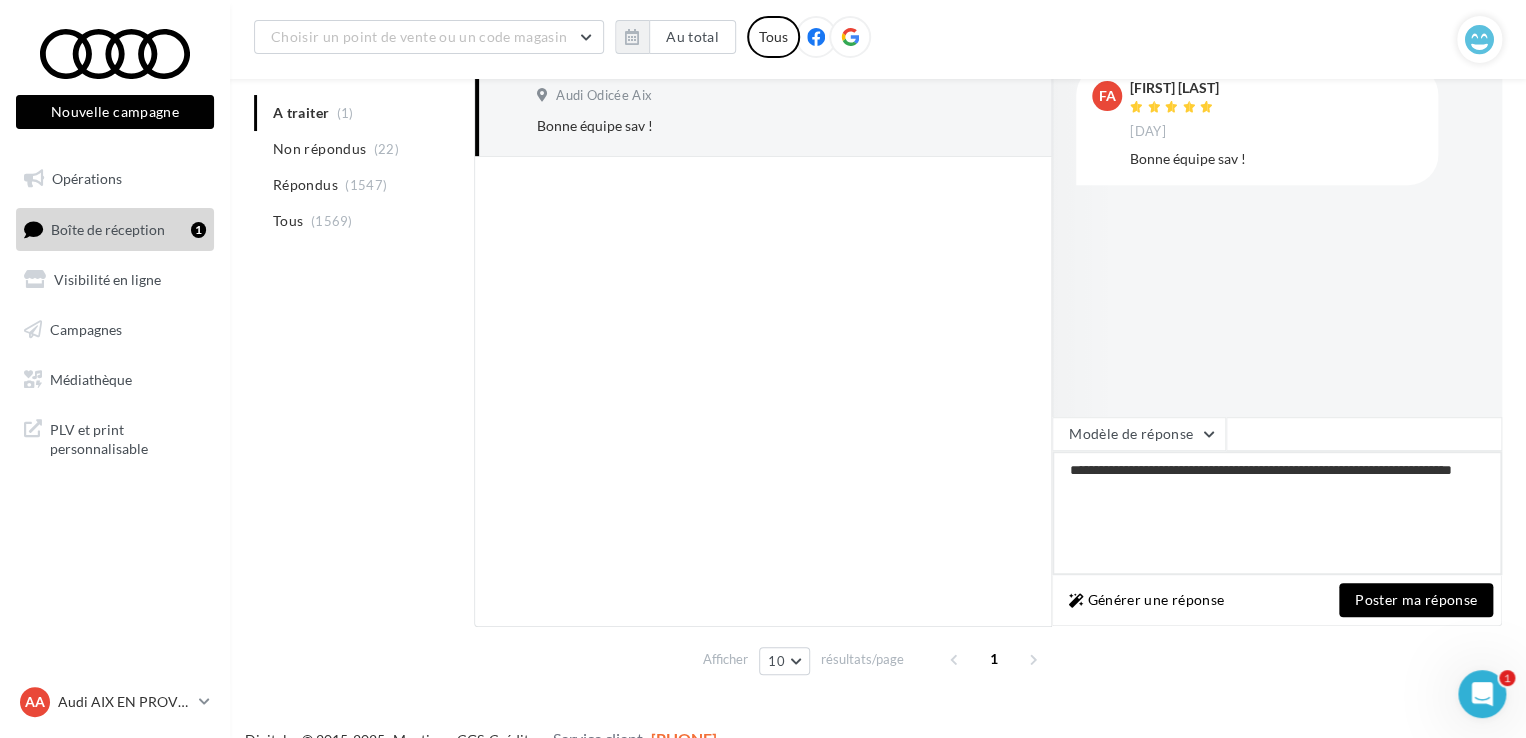 type on "**********" 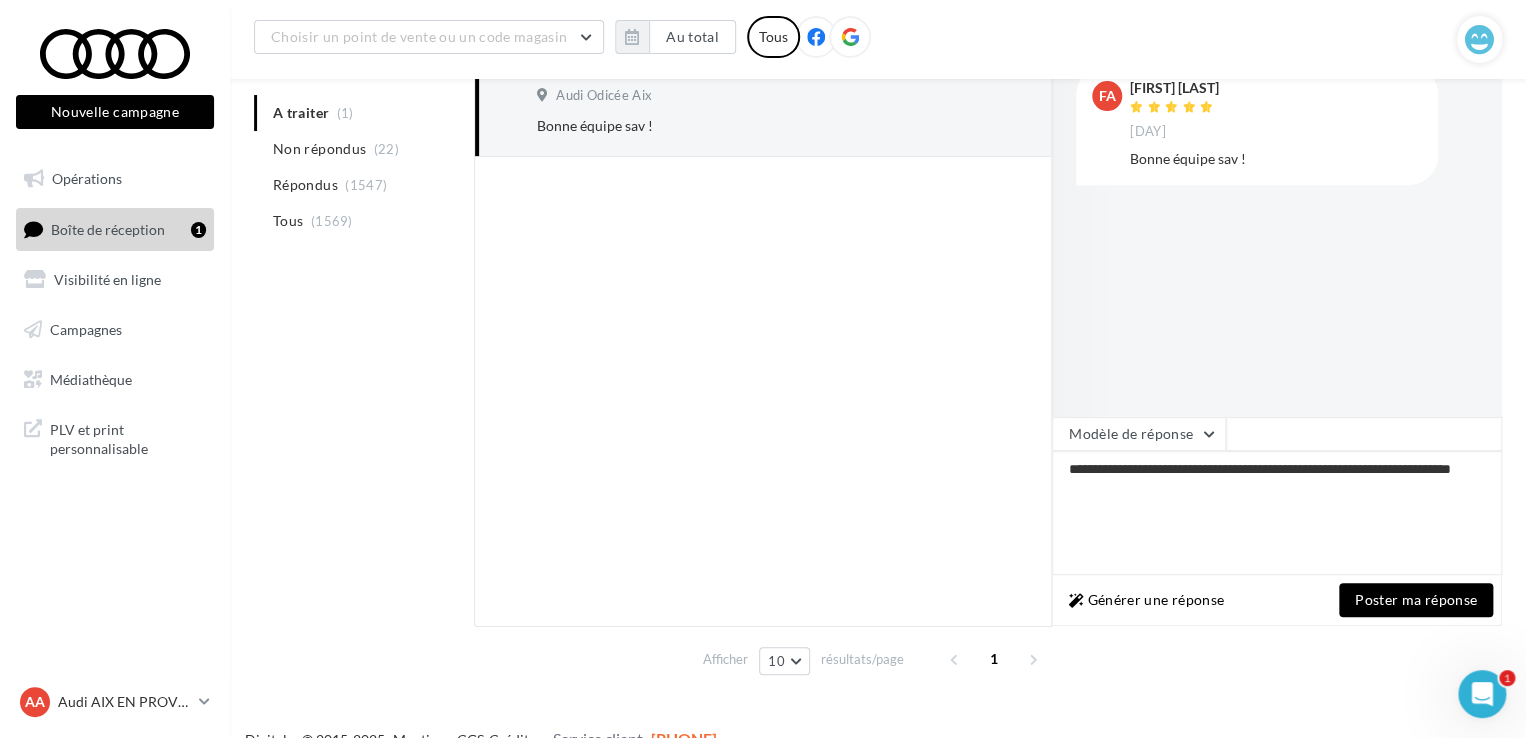 click on "Poster ma réponse" at bounding box center [1416, 600] 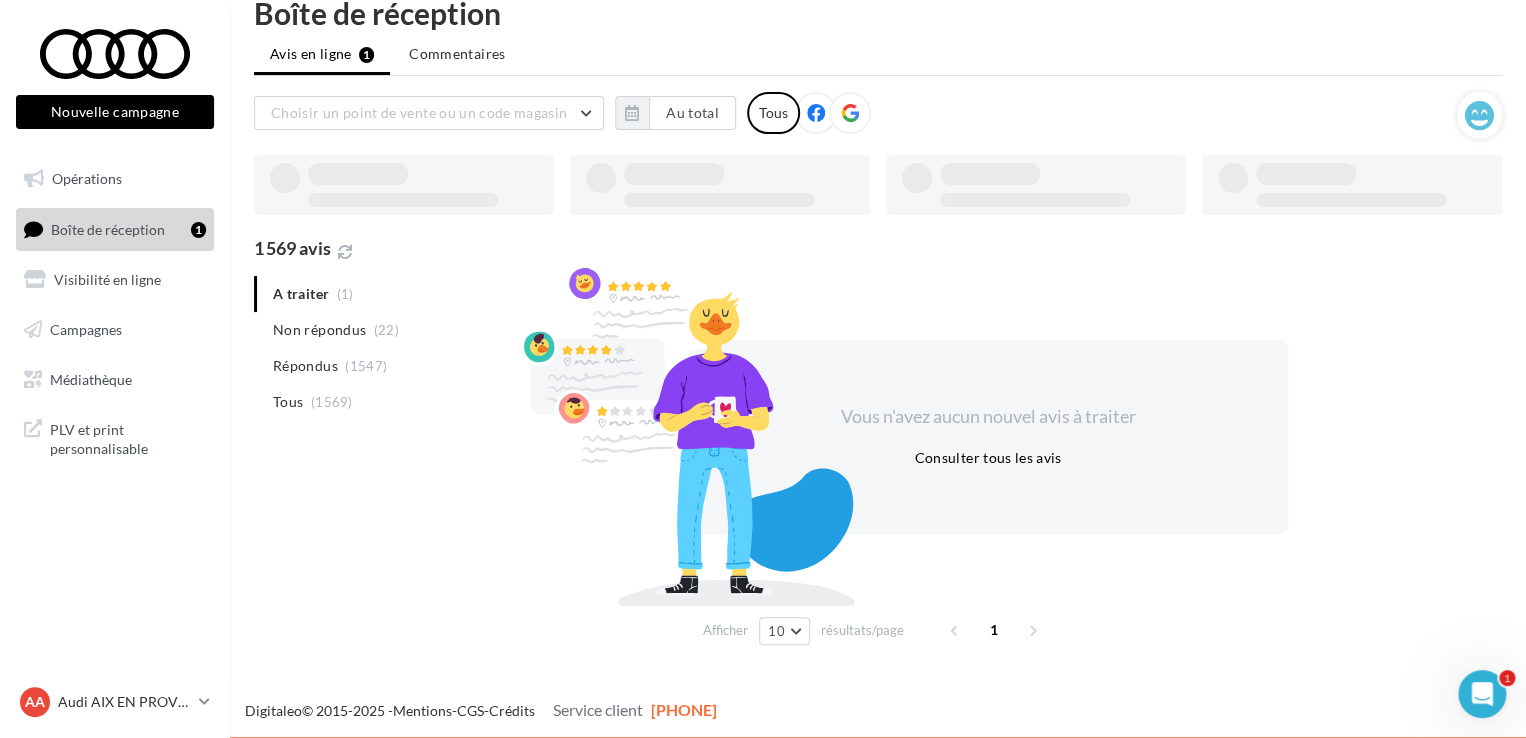 scroll, scrollTop: 32, scrollLeft: 0, axis: vertical 